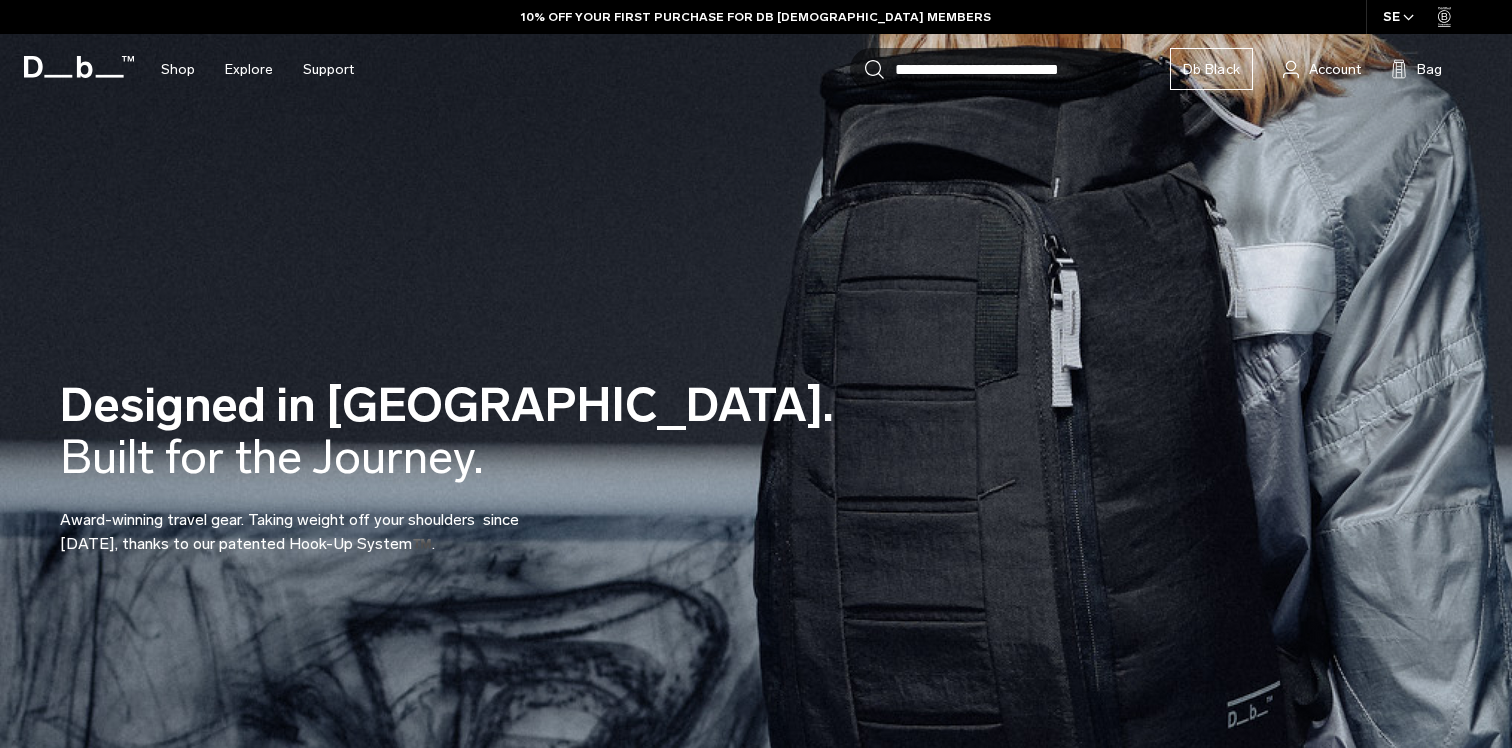 scroll, scrollTop: 0, scrollLeft: 0, axis: both 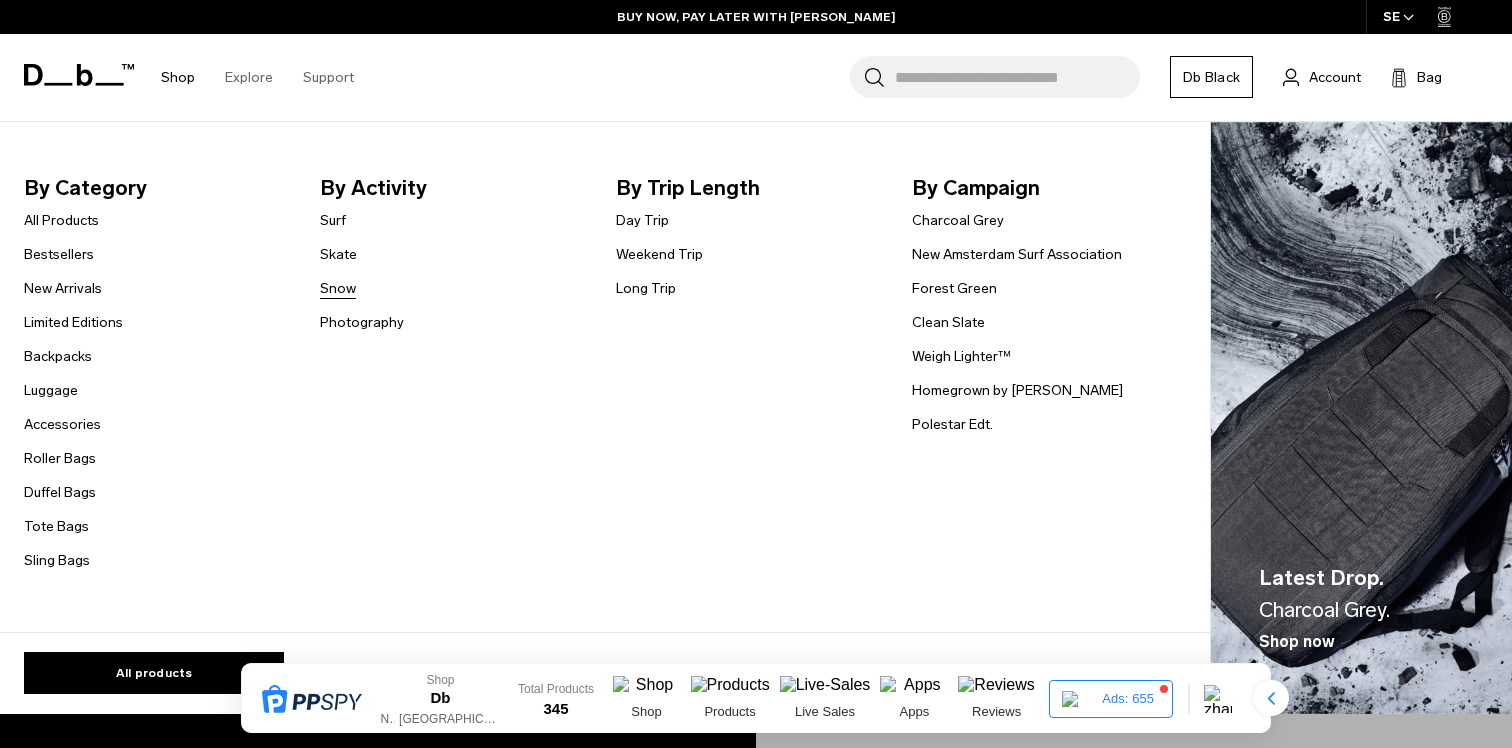 click on "Snow" at bounding box center (338, 288) 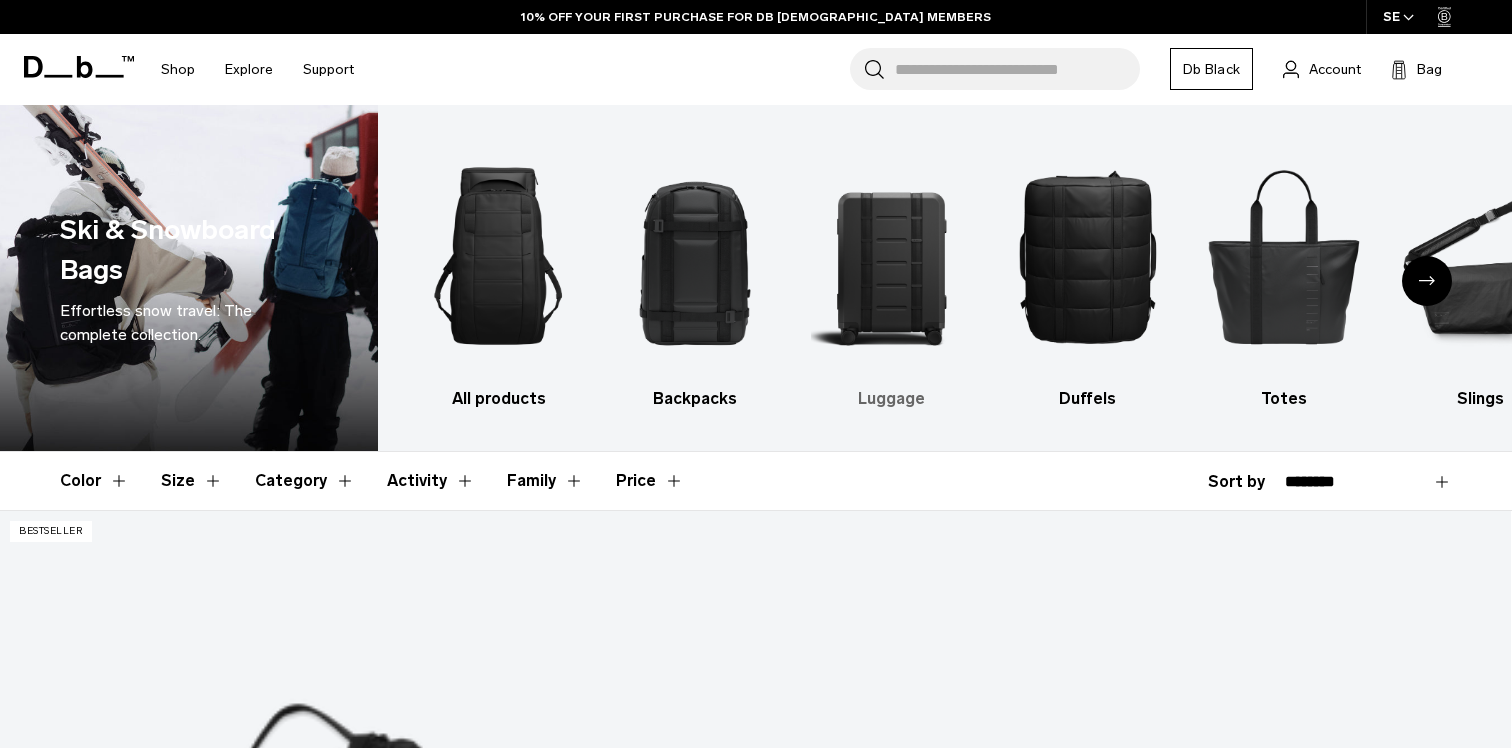 scroll, scrollTop: 0, scrollLeft: 0, axis: both 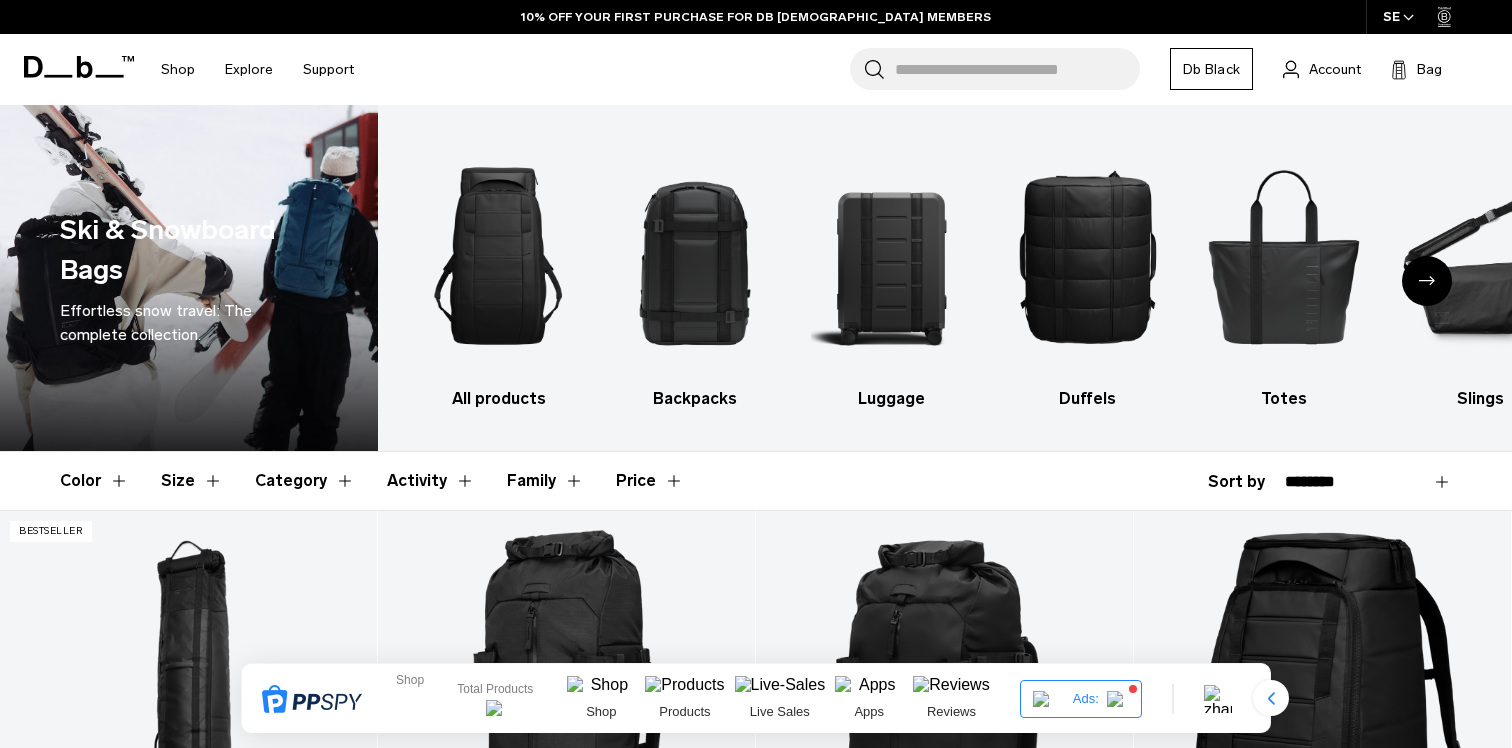 click 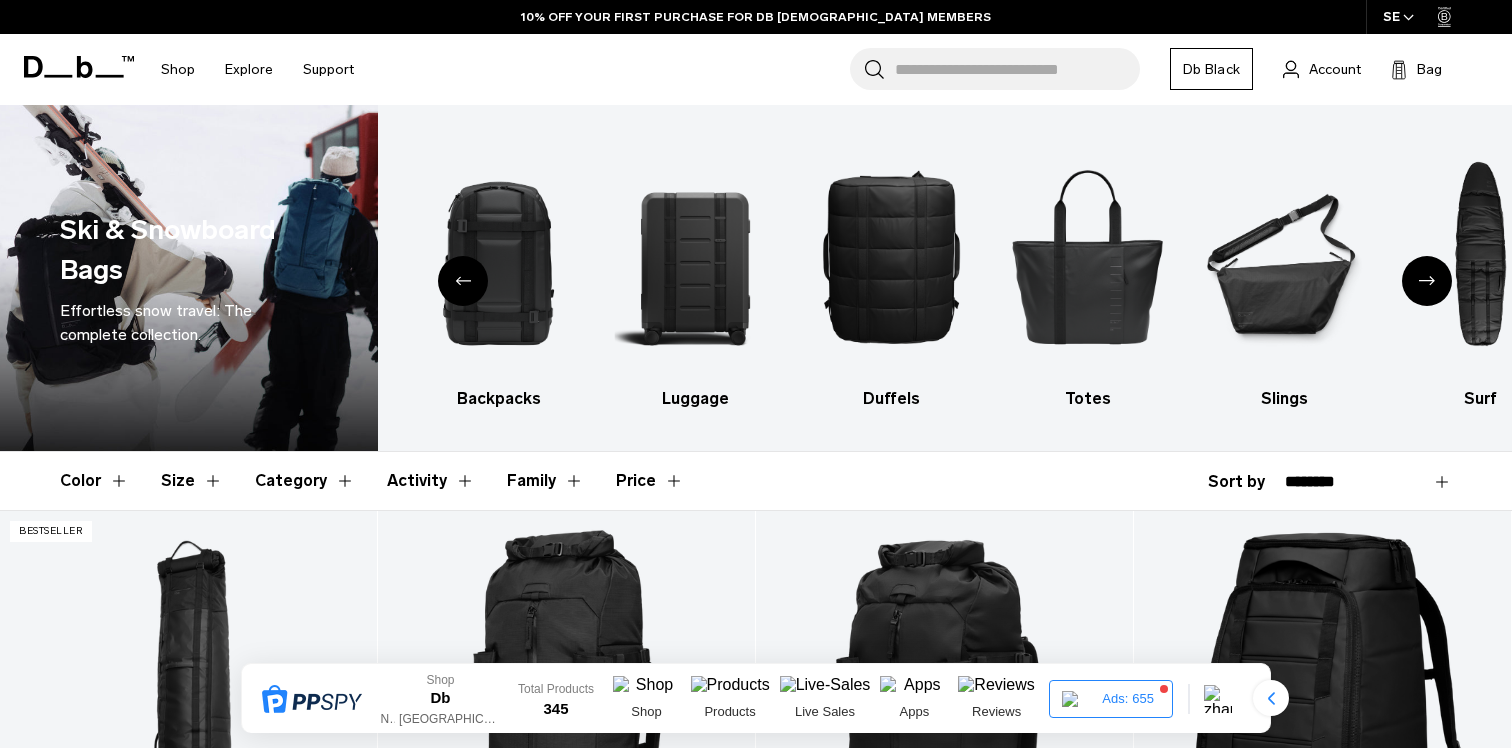 click at bounding box center [463, 281] 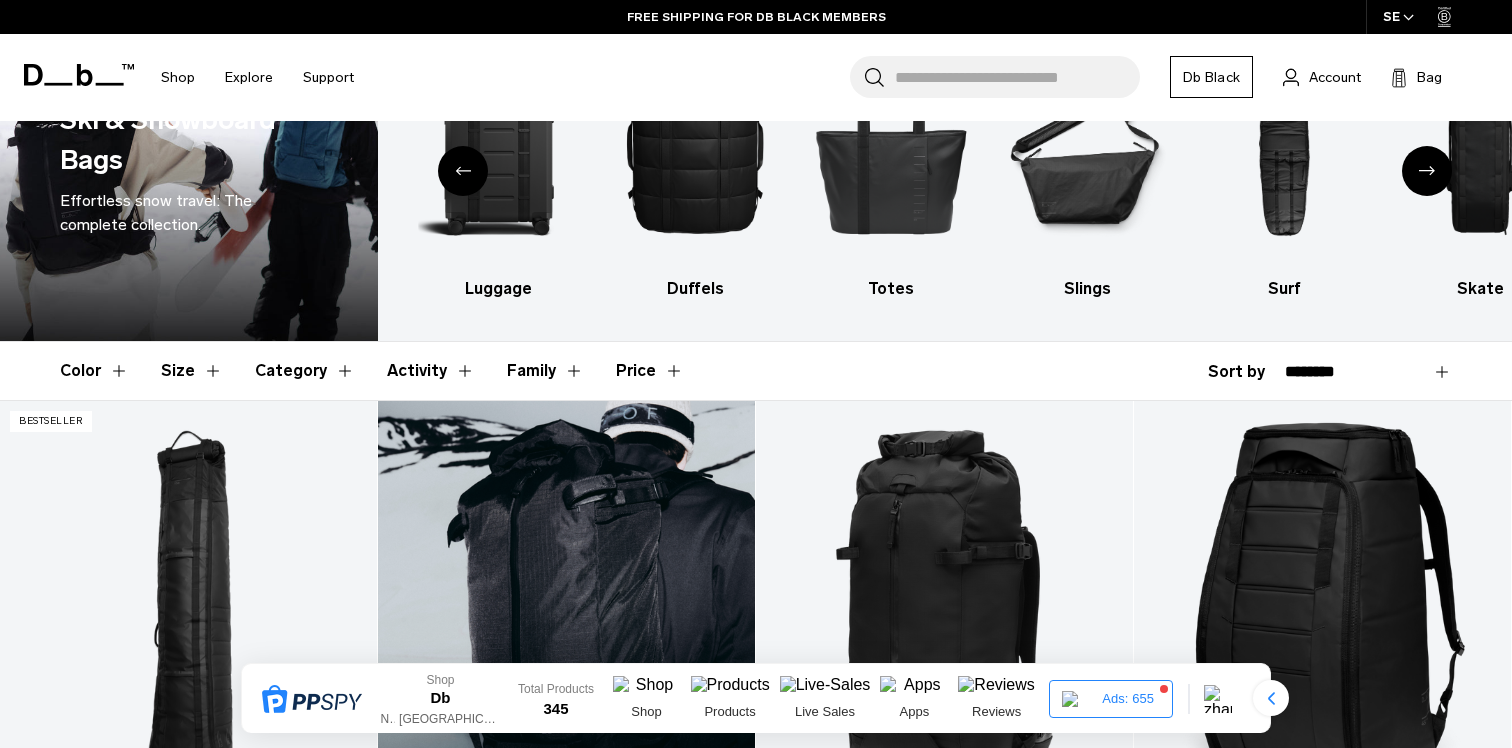 scroll, scrollTop: 308, scrollLeft: 0, axis: vertical 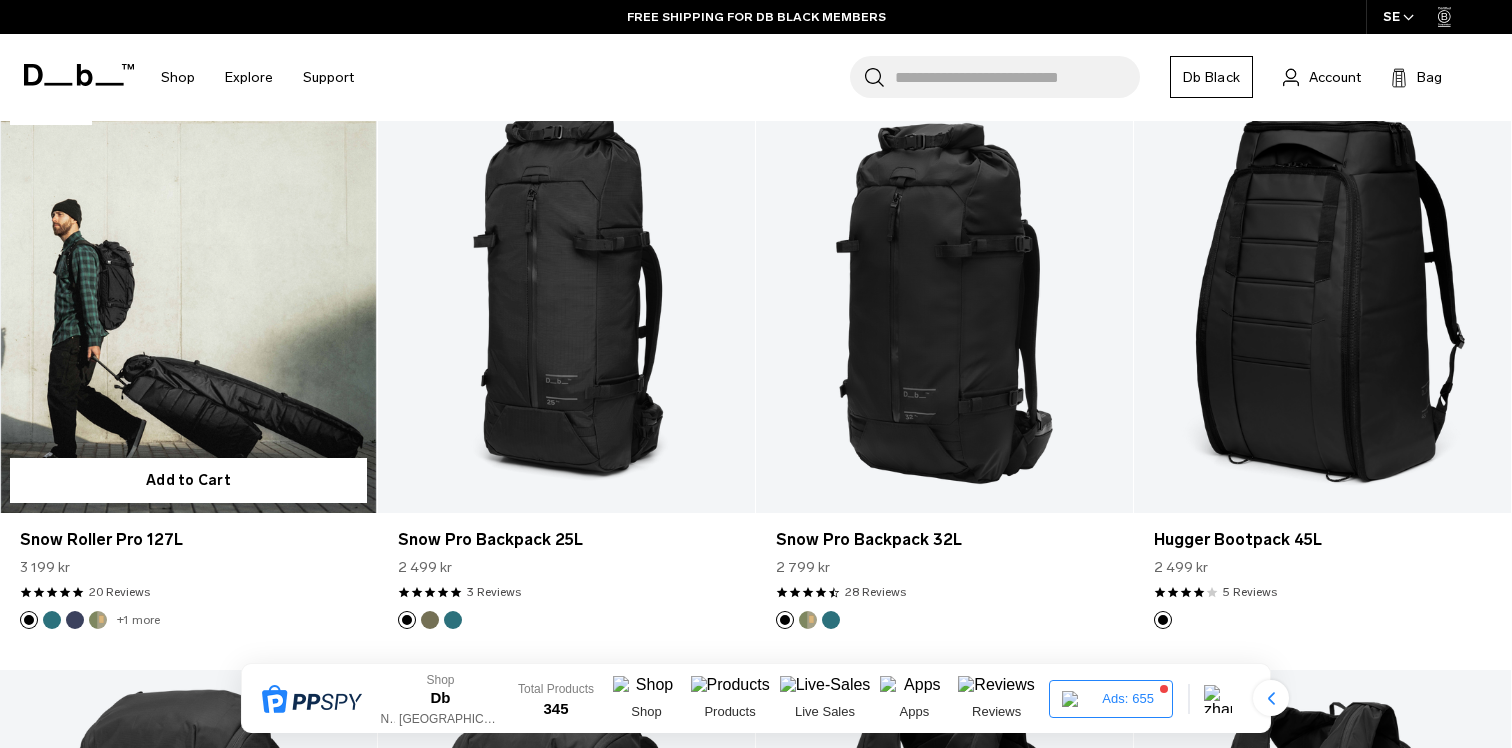 click at bounding box center (188, 303) 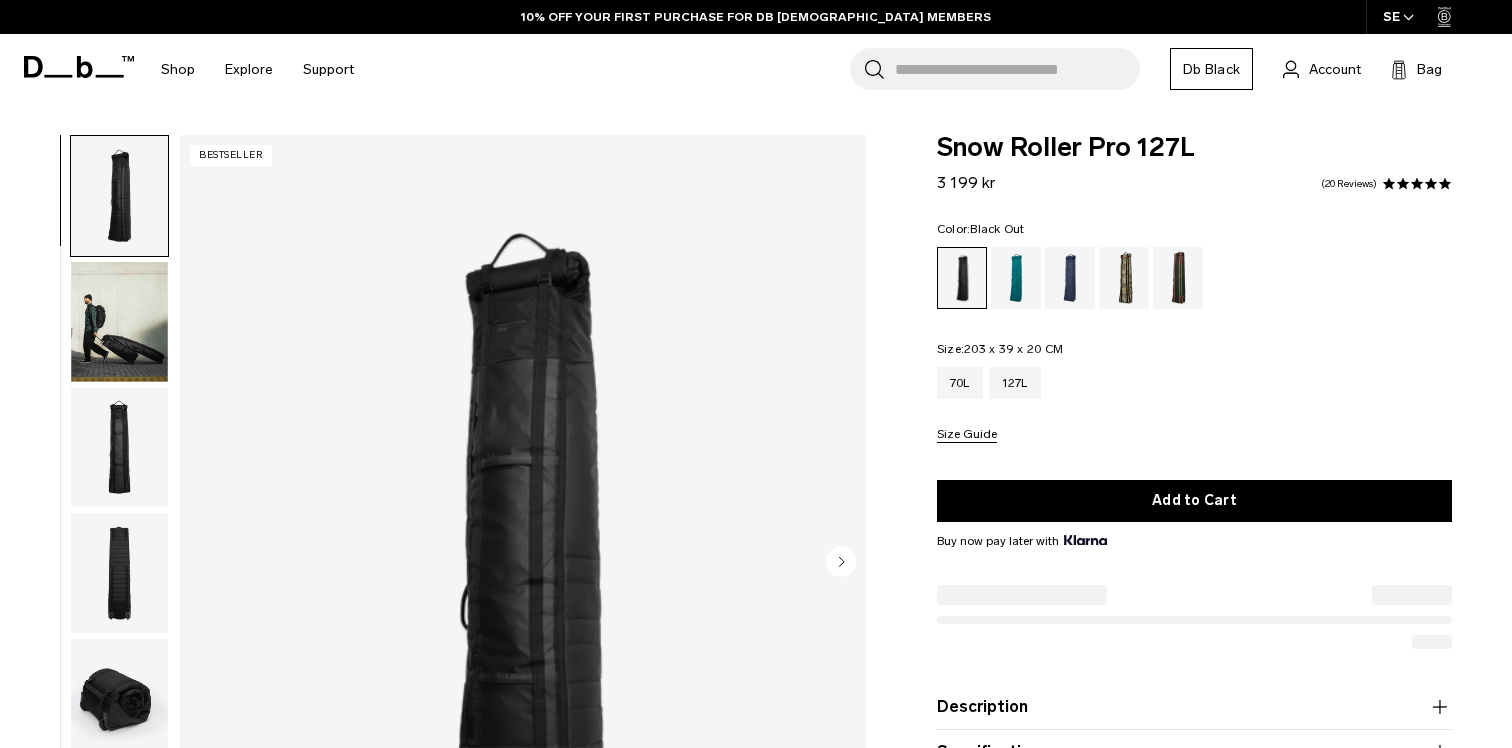 scroll, scrollTop: 209, scrollLeft: 0, axis: vertical 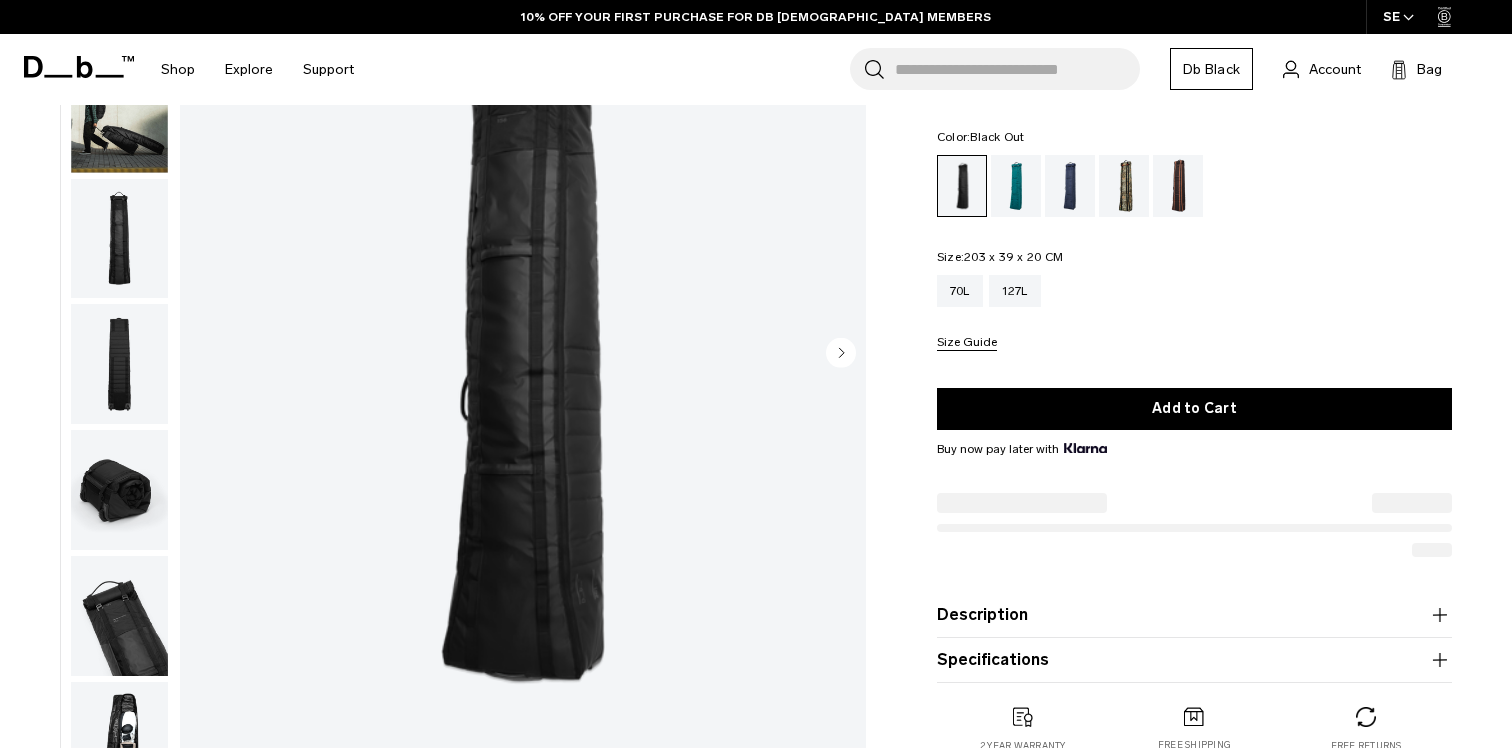 click at bounding box center [523, 354] 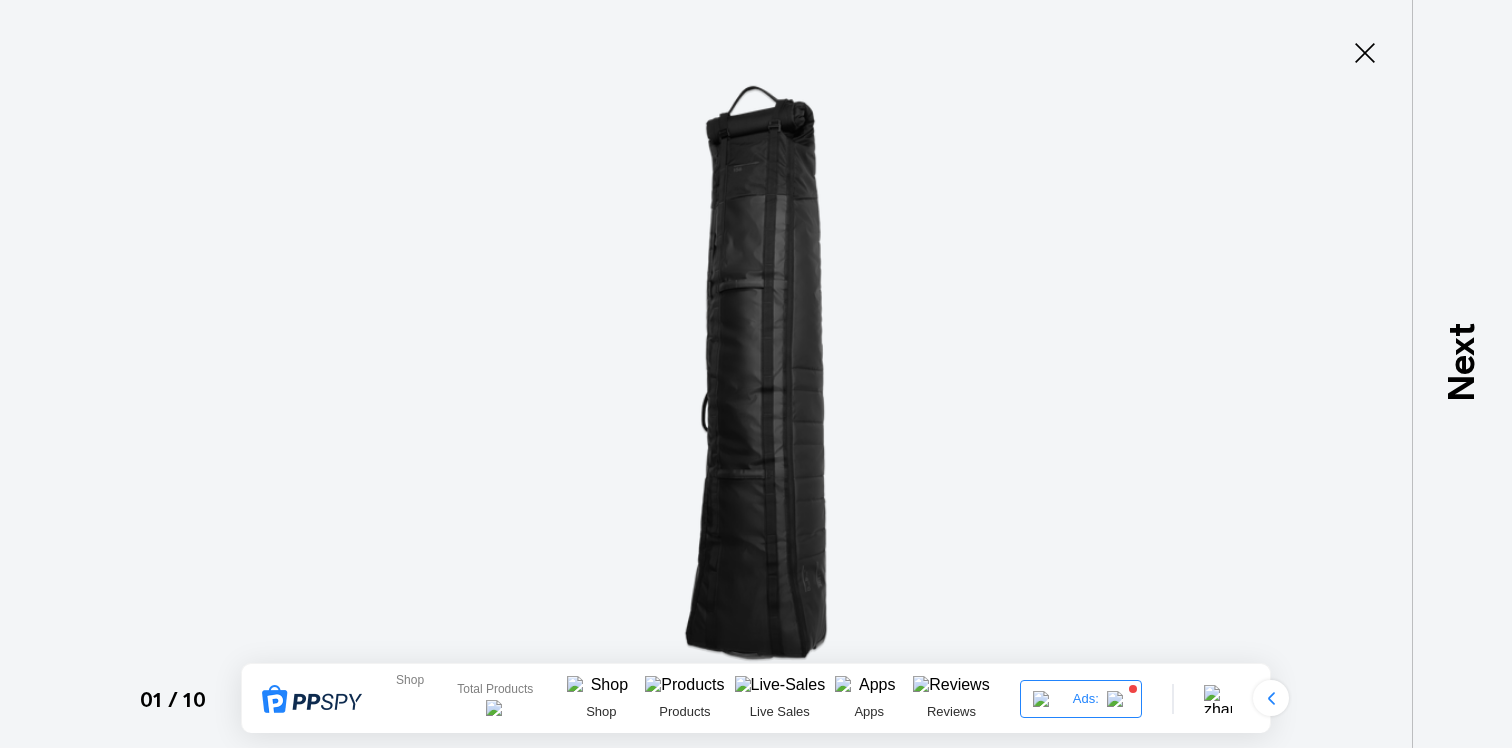click 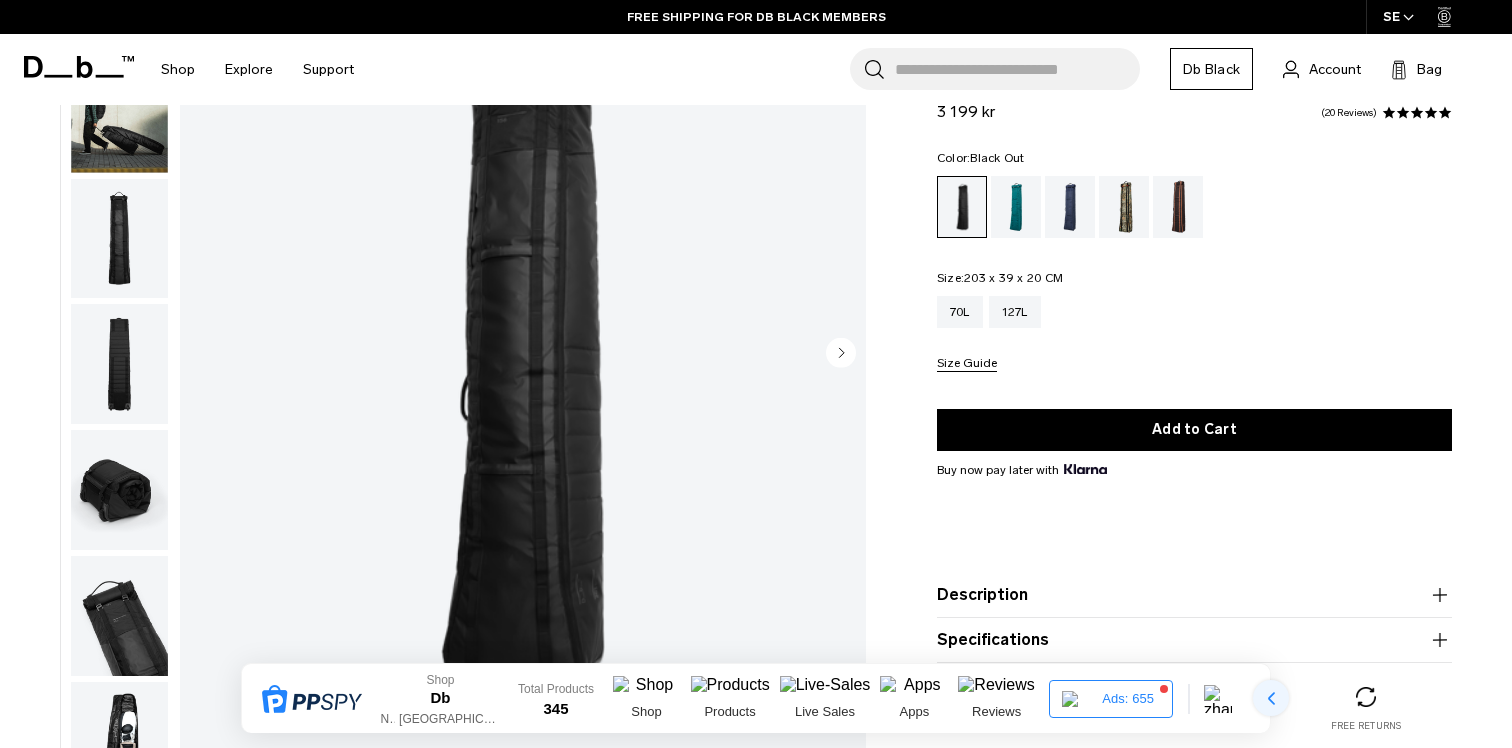 click 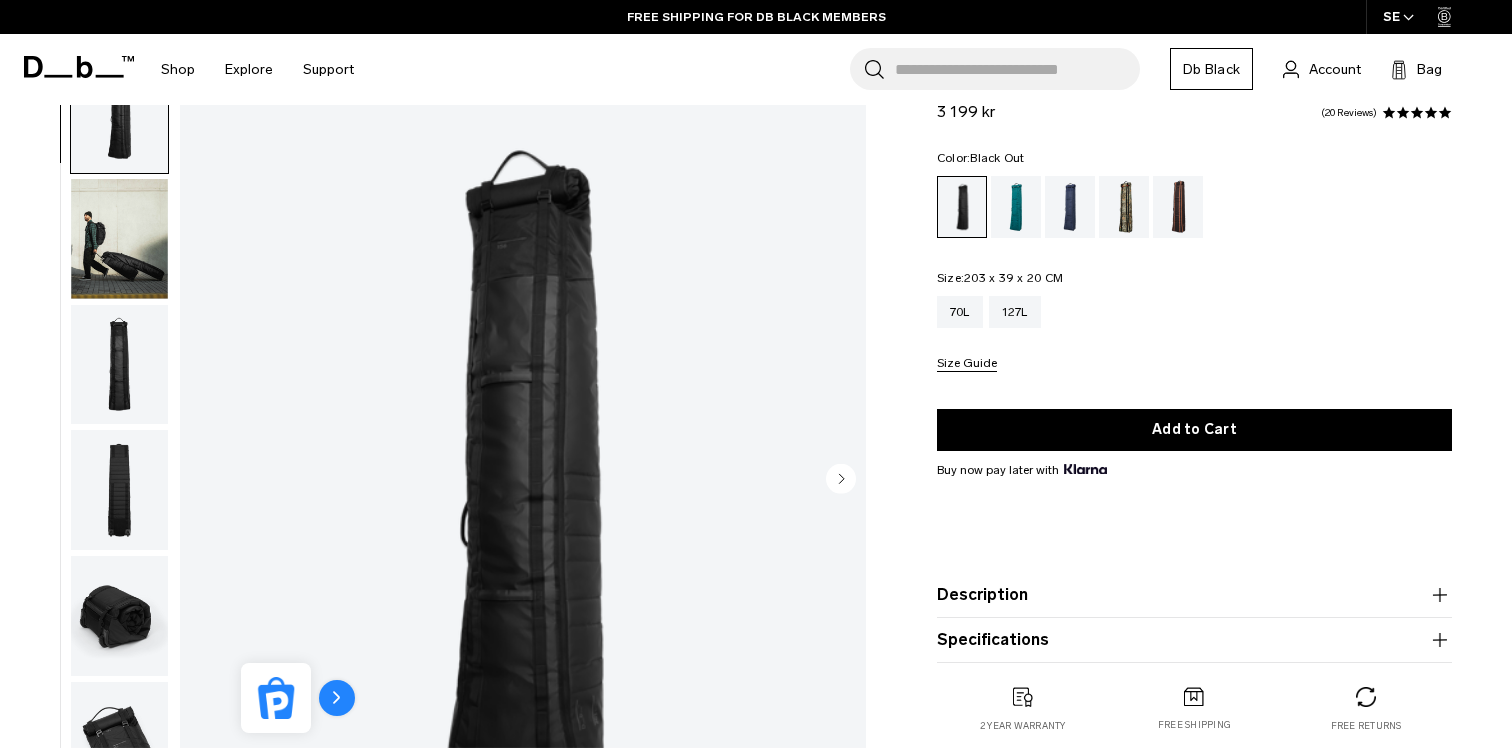 scroll, scrollTop: 153, scrollLeft: 0, axis: vertical 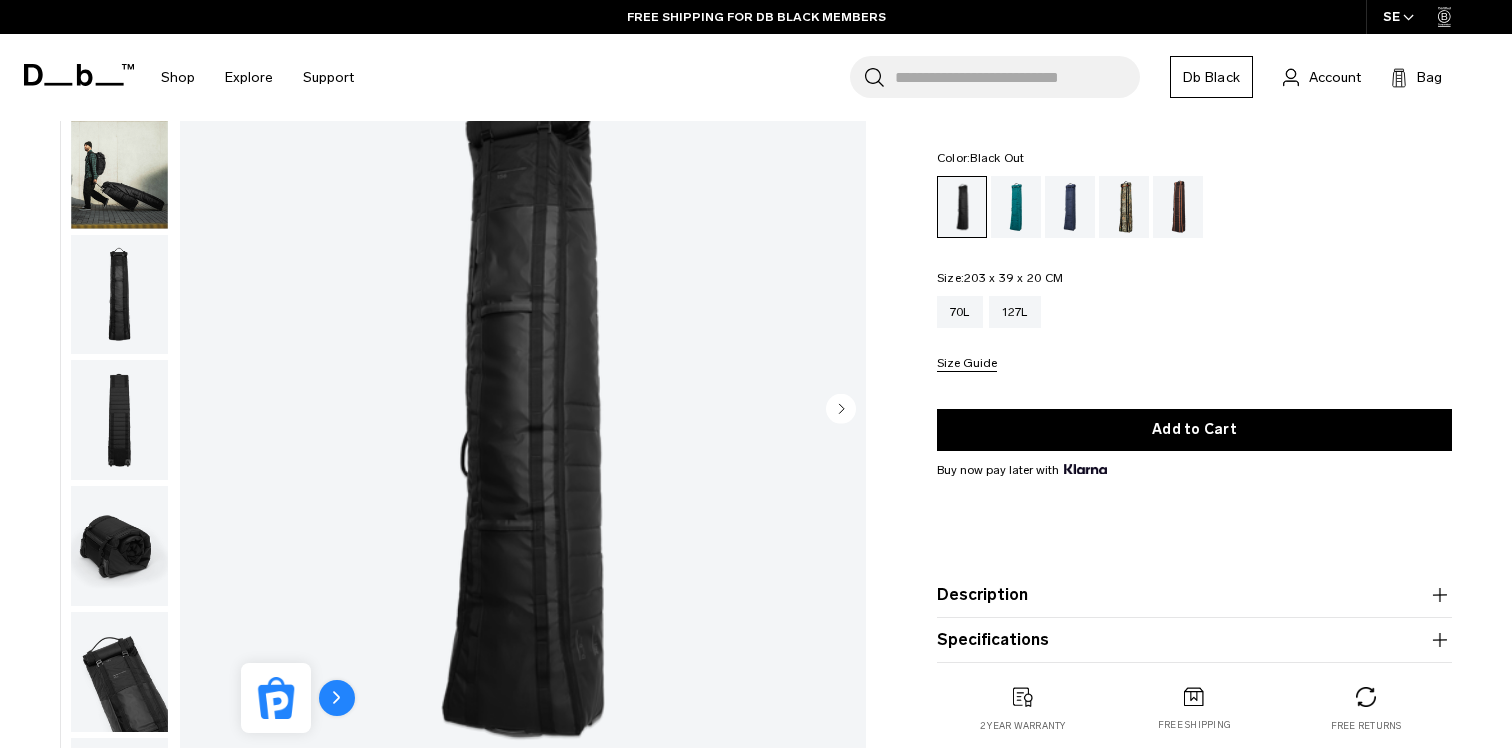 click 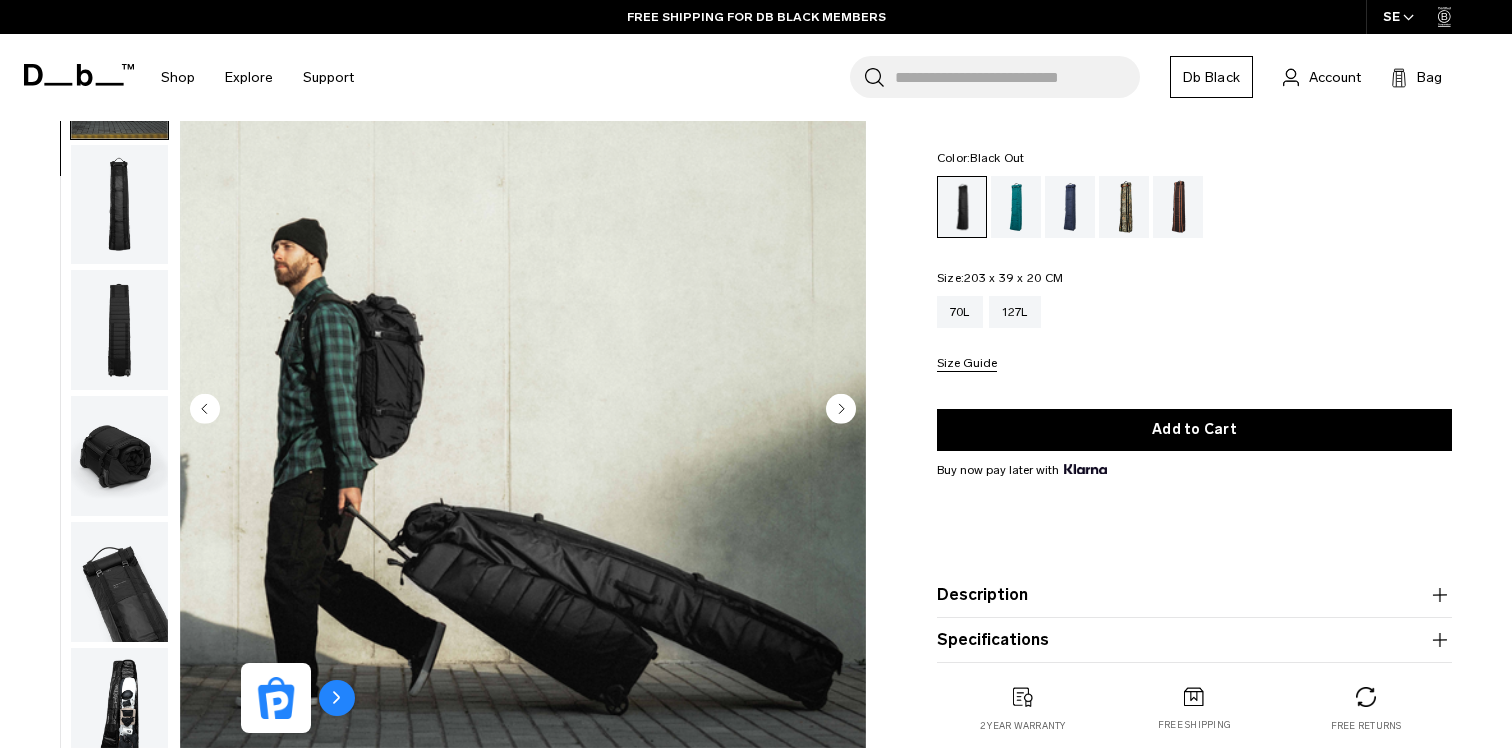 scroll, scrollTop: 126, scrollLeft: 0, axis: vertical 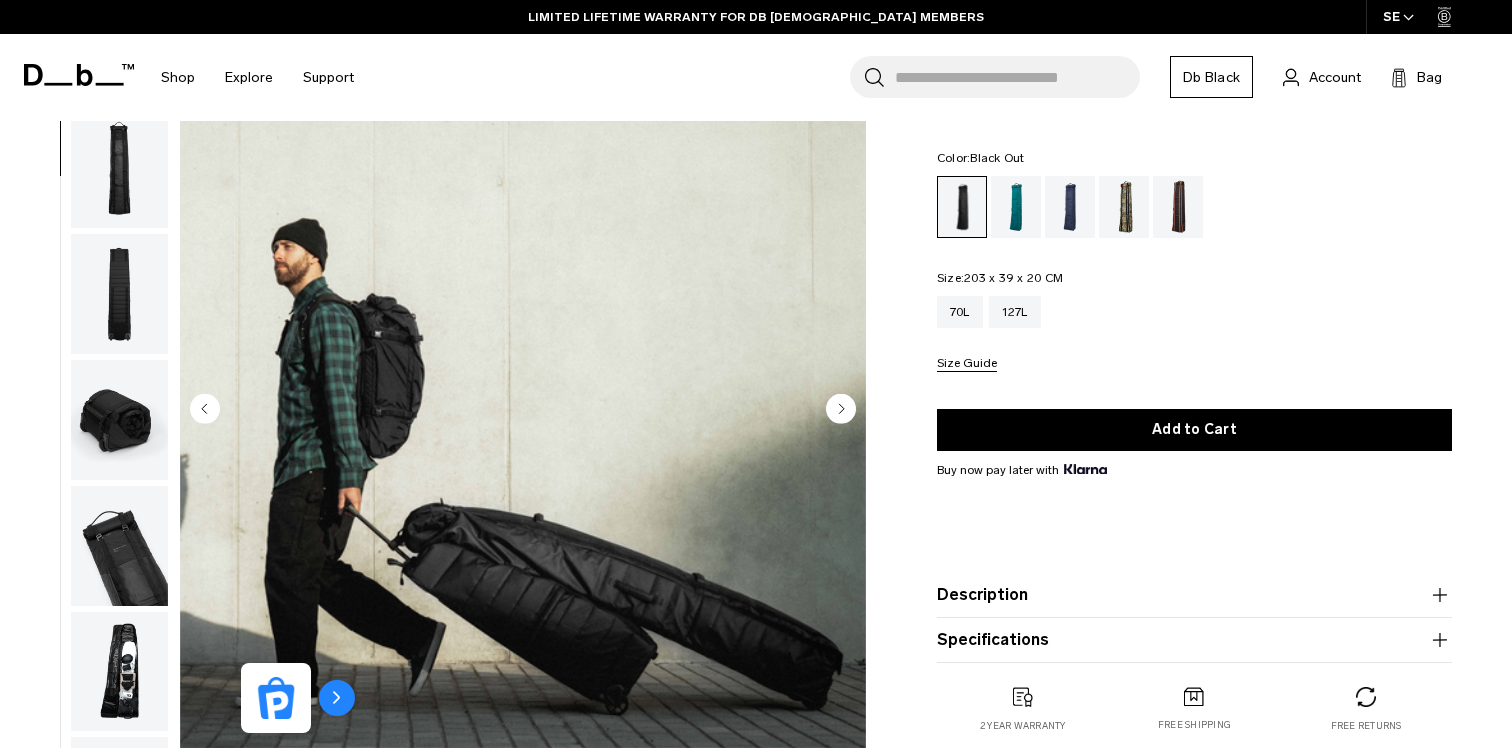 click 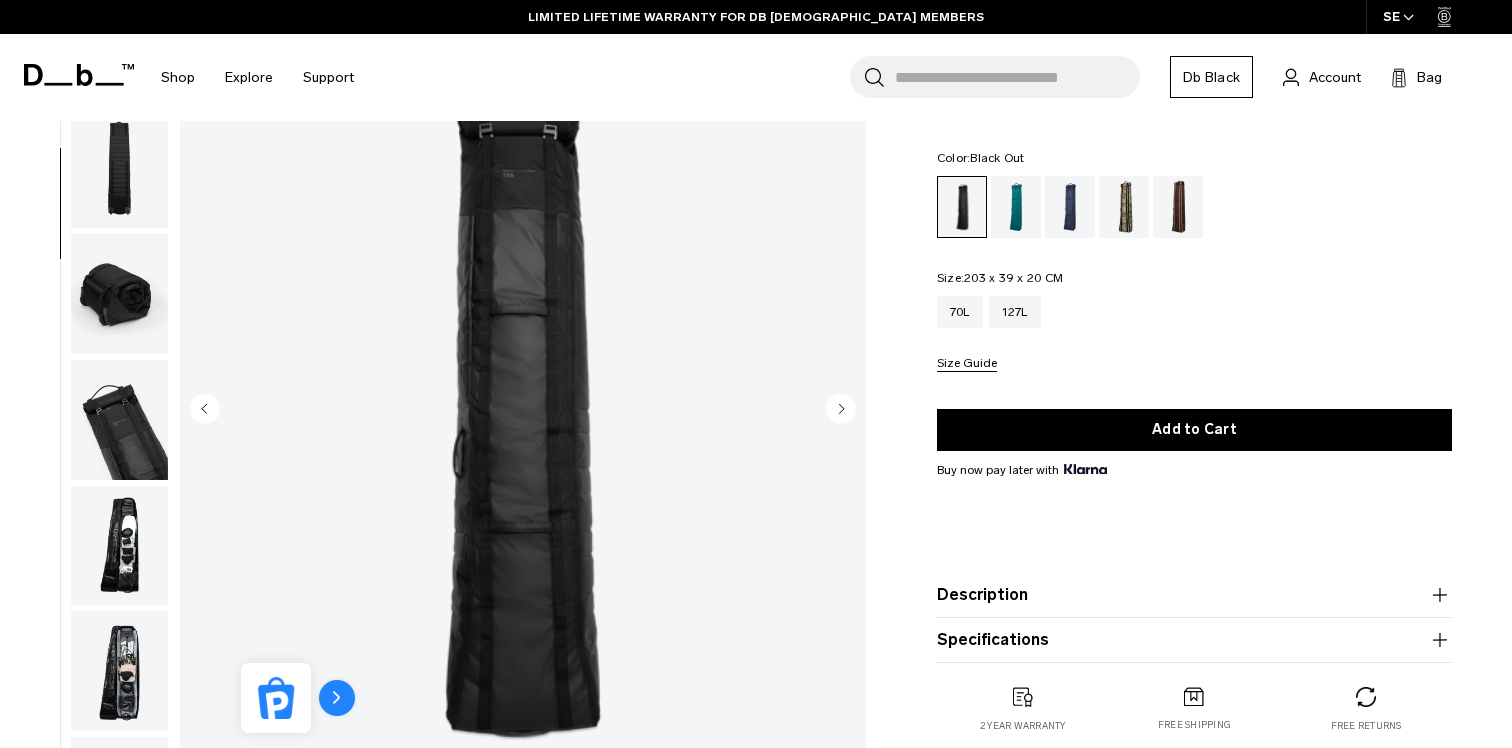 click 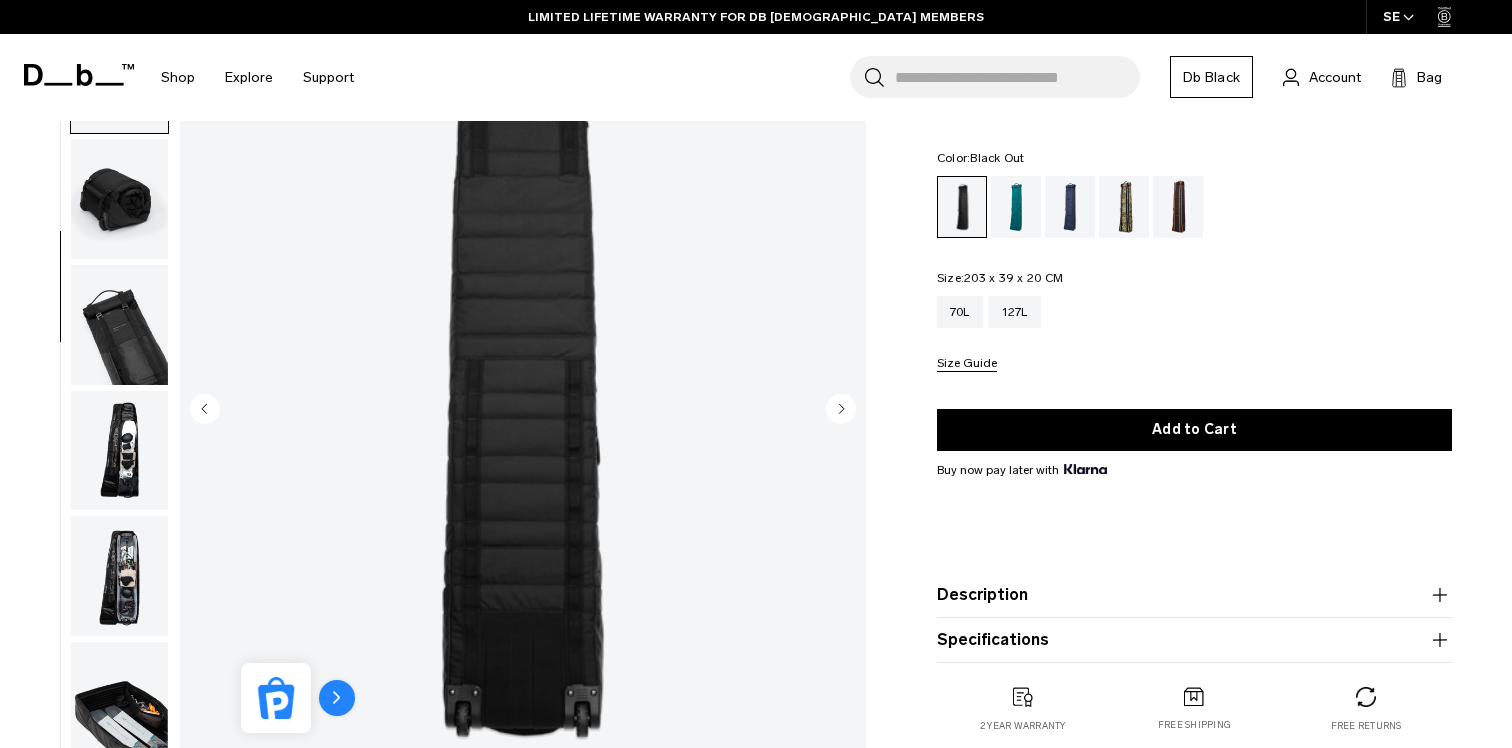 scroll, scrollTop: 377, scrollLeft: 0, axis: vertical 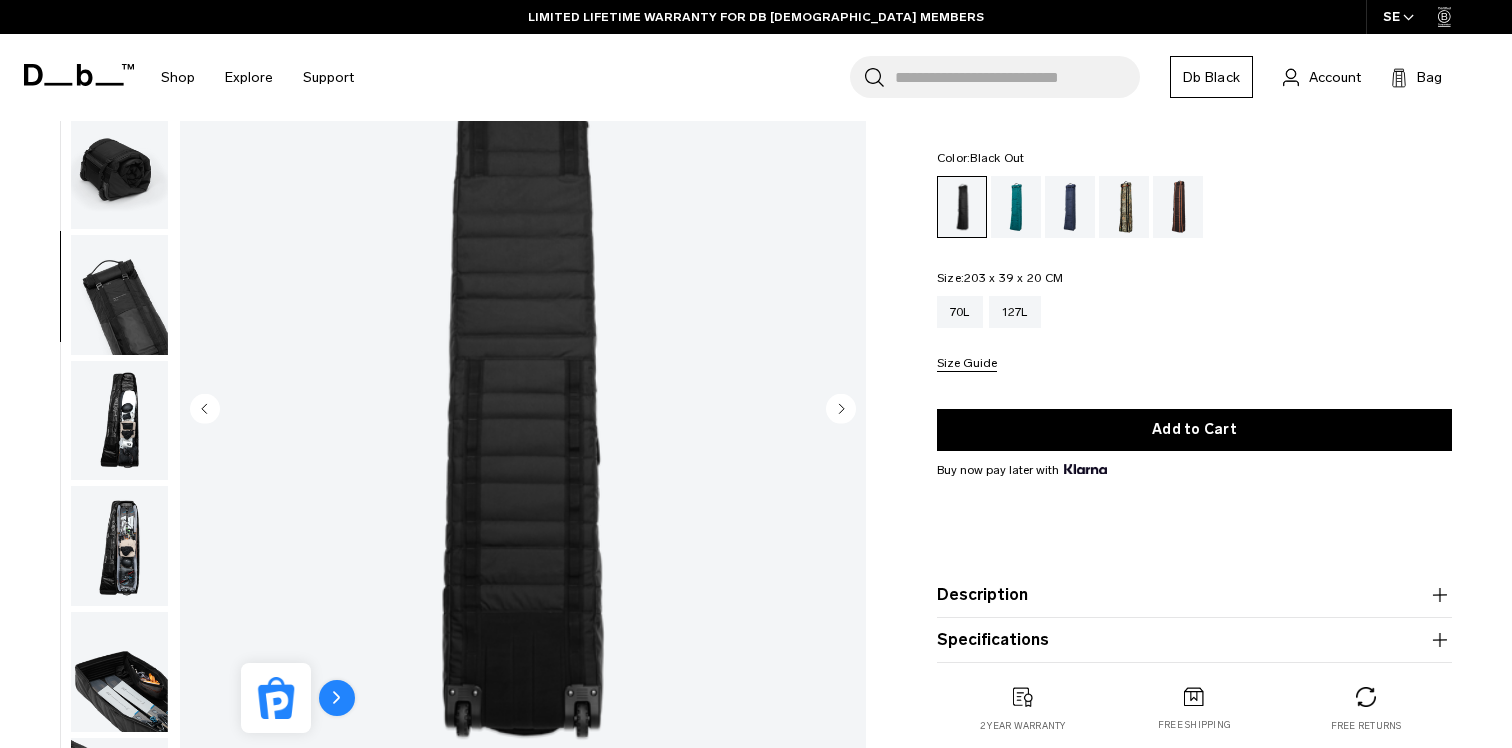 click 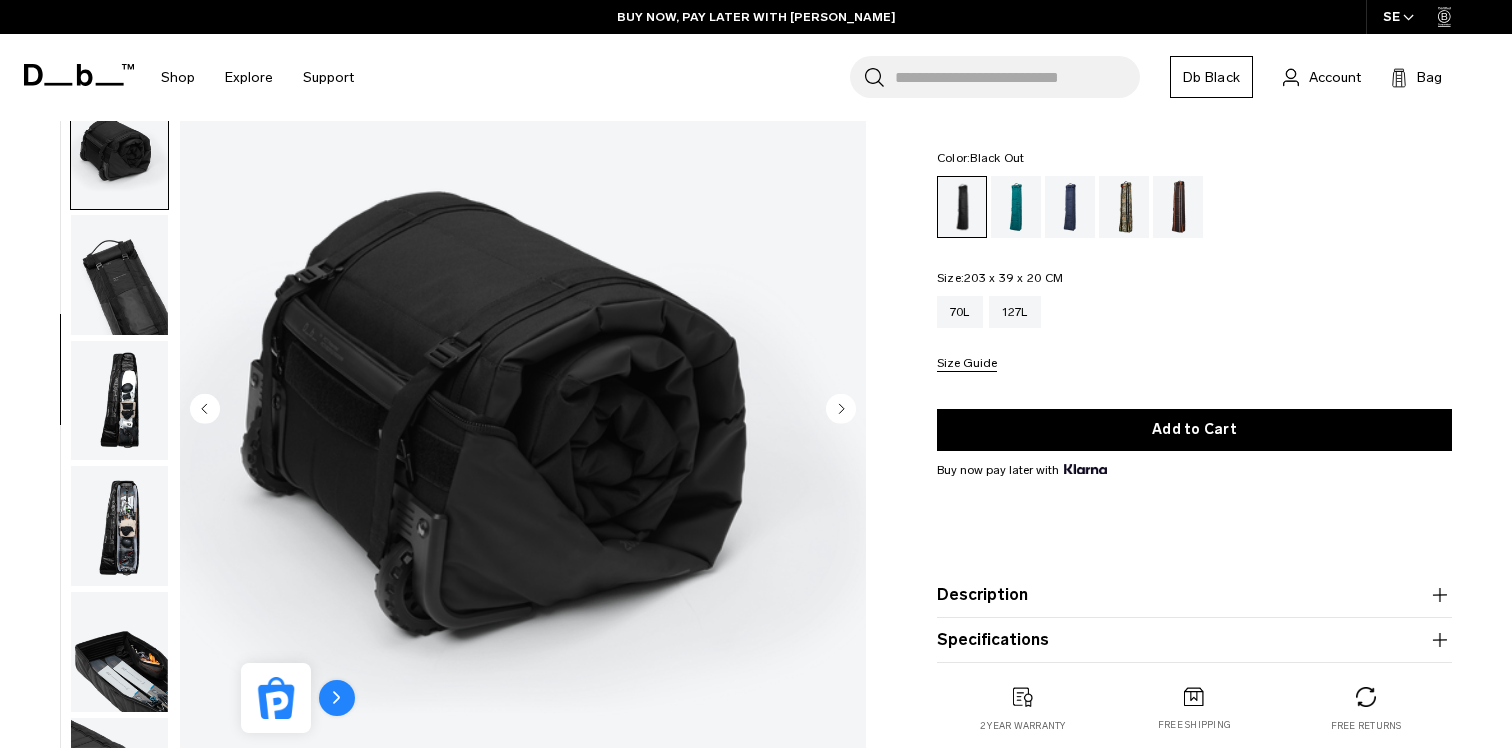 click 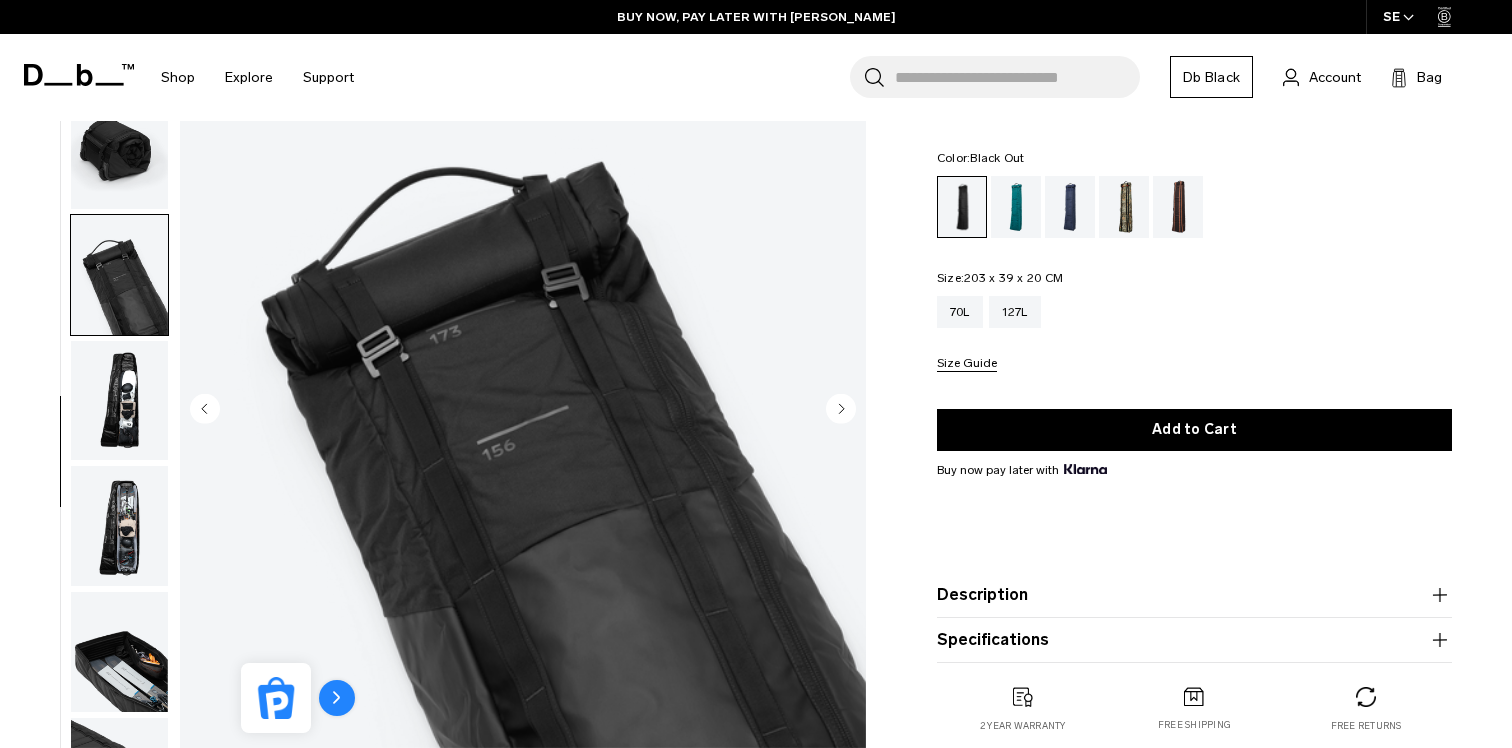 click 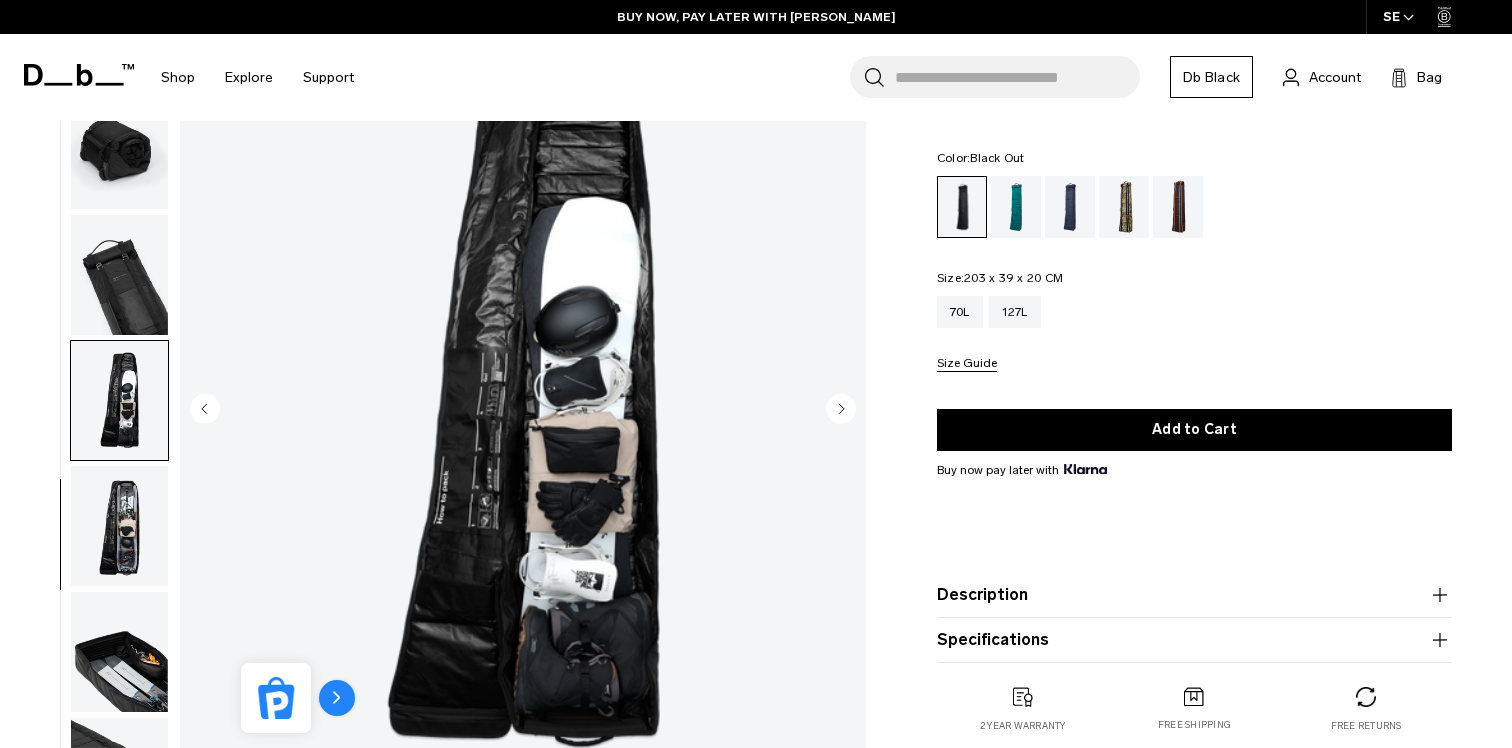 click 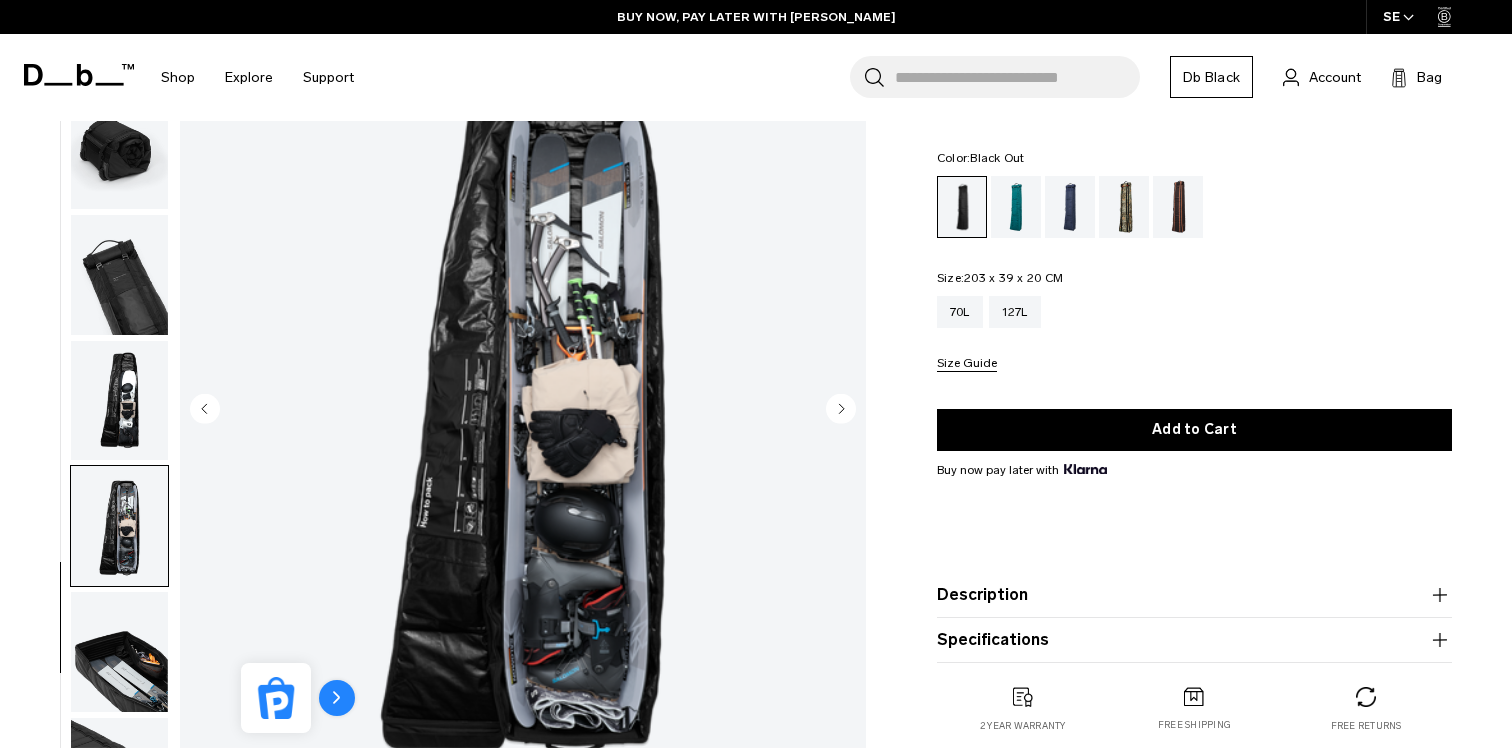 click 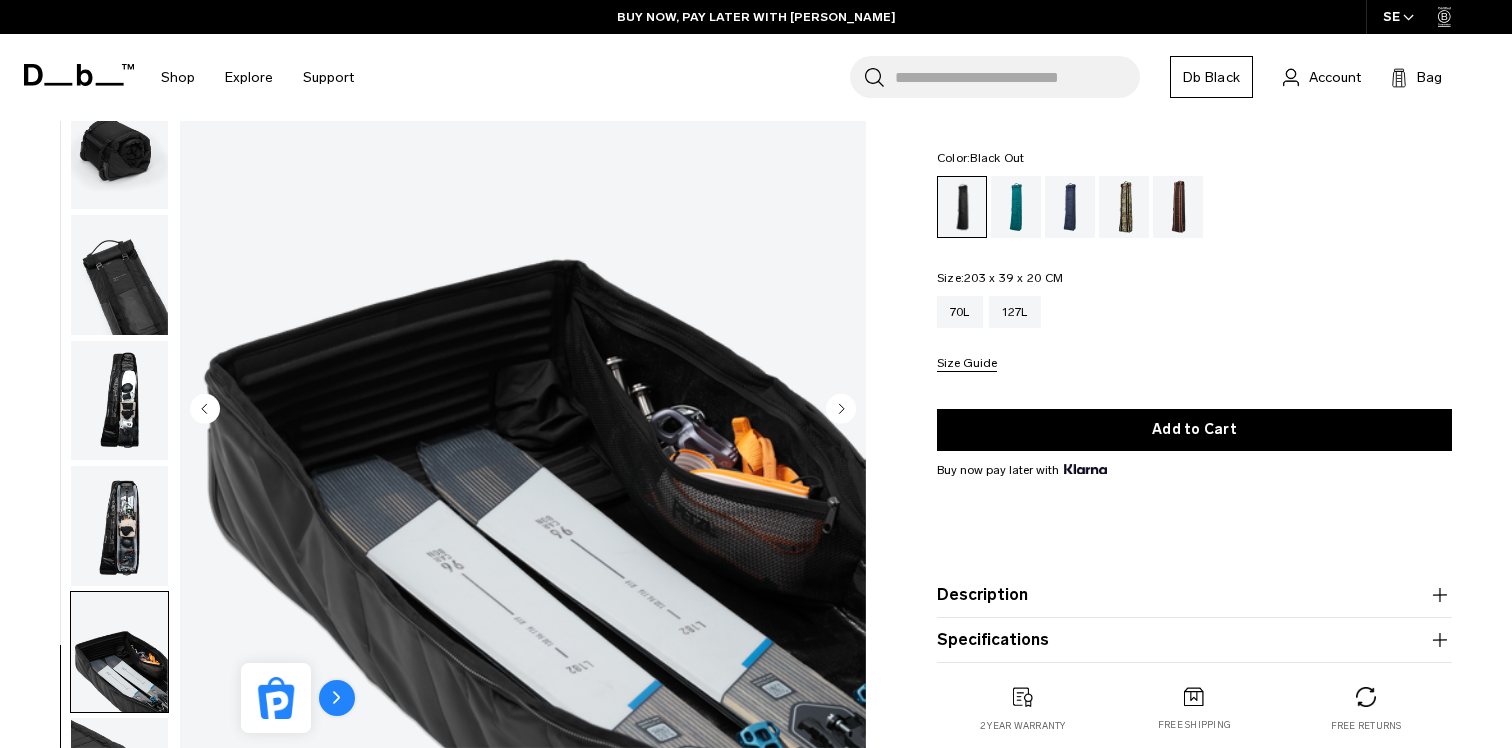click at bounding box center (523, 410) 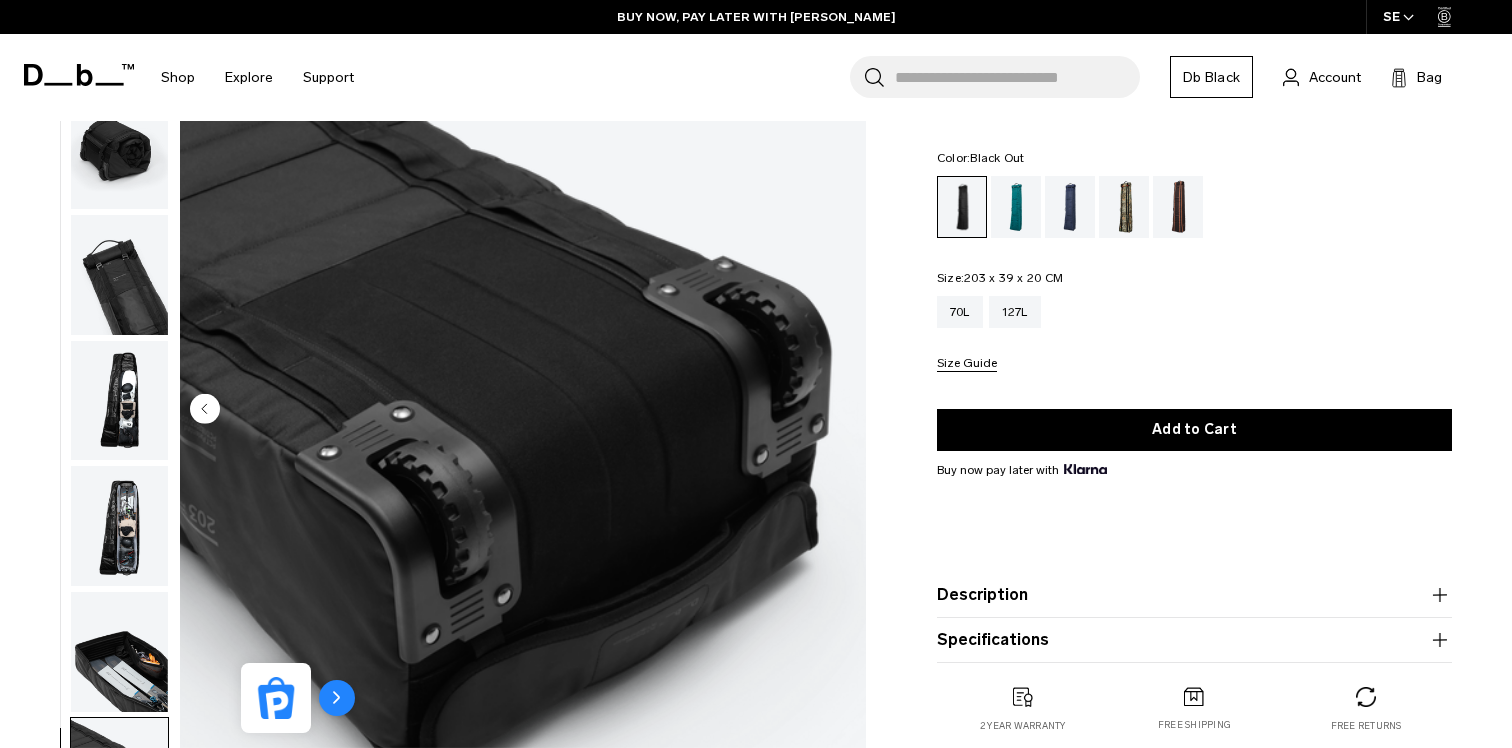 click 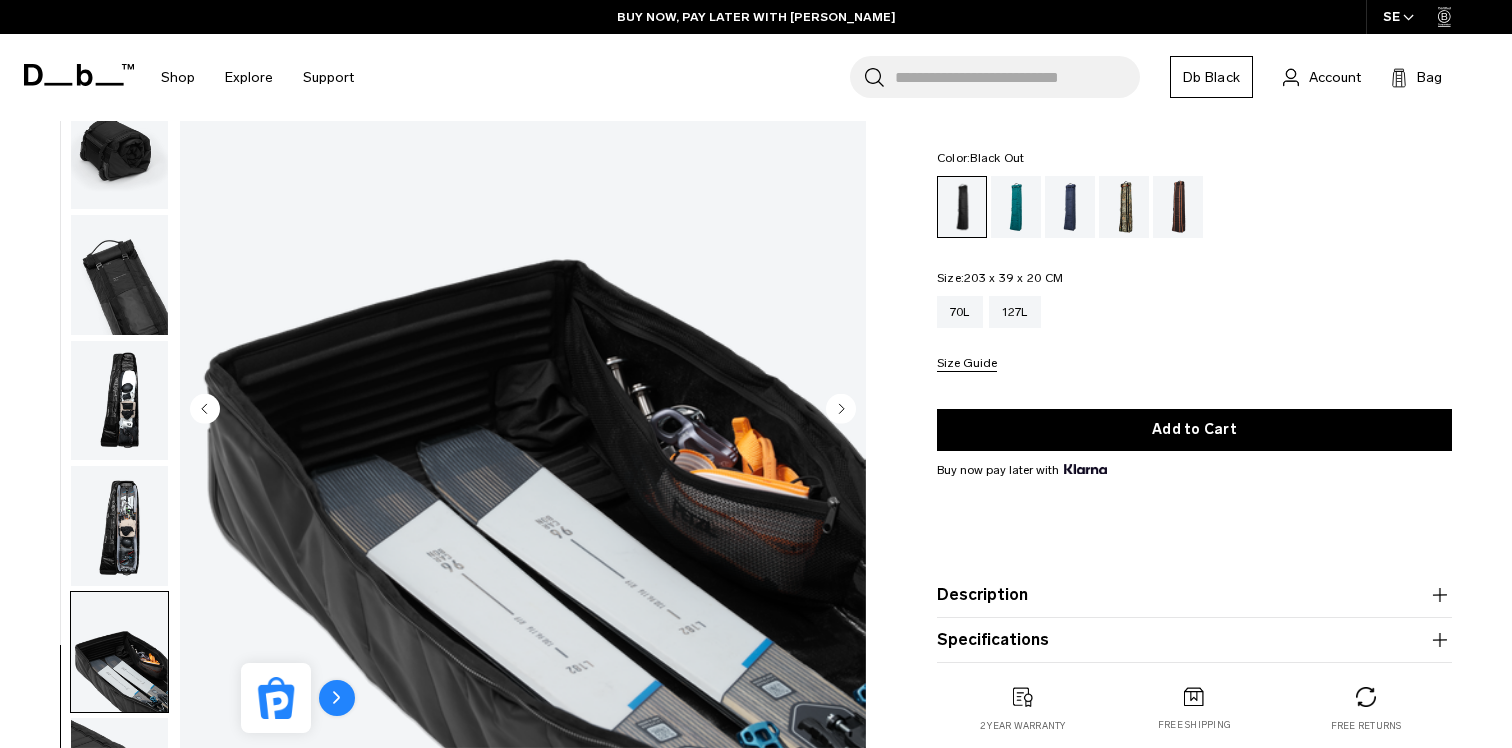 click 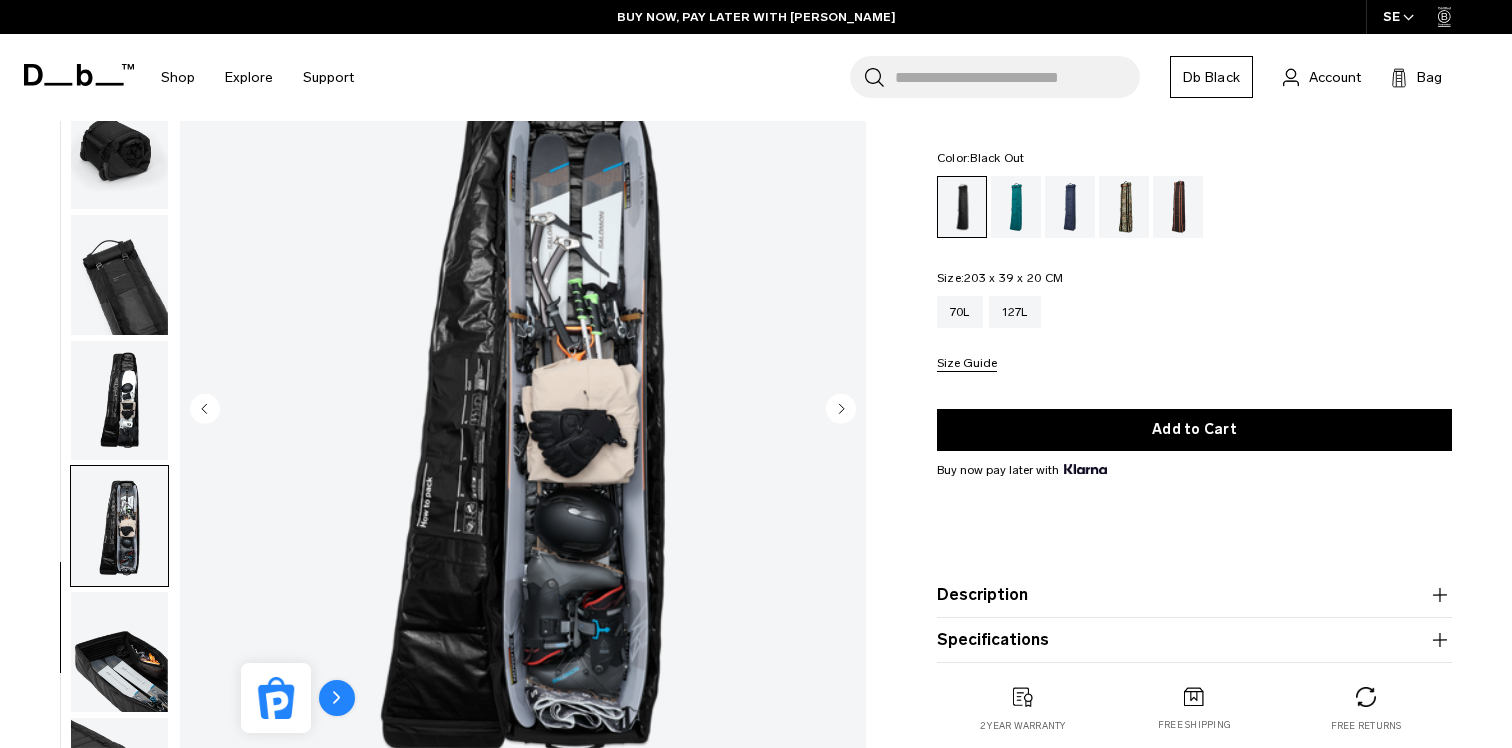 click 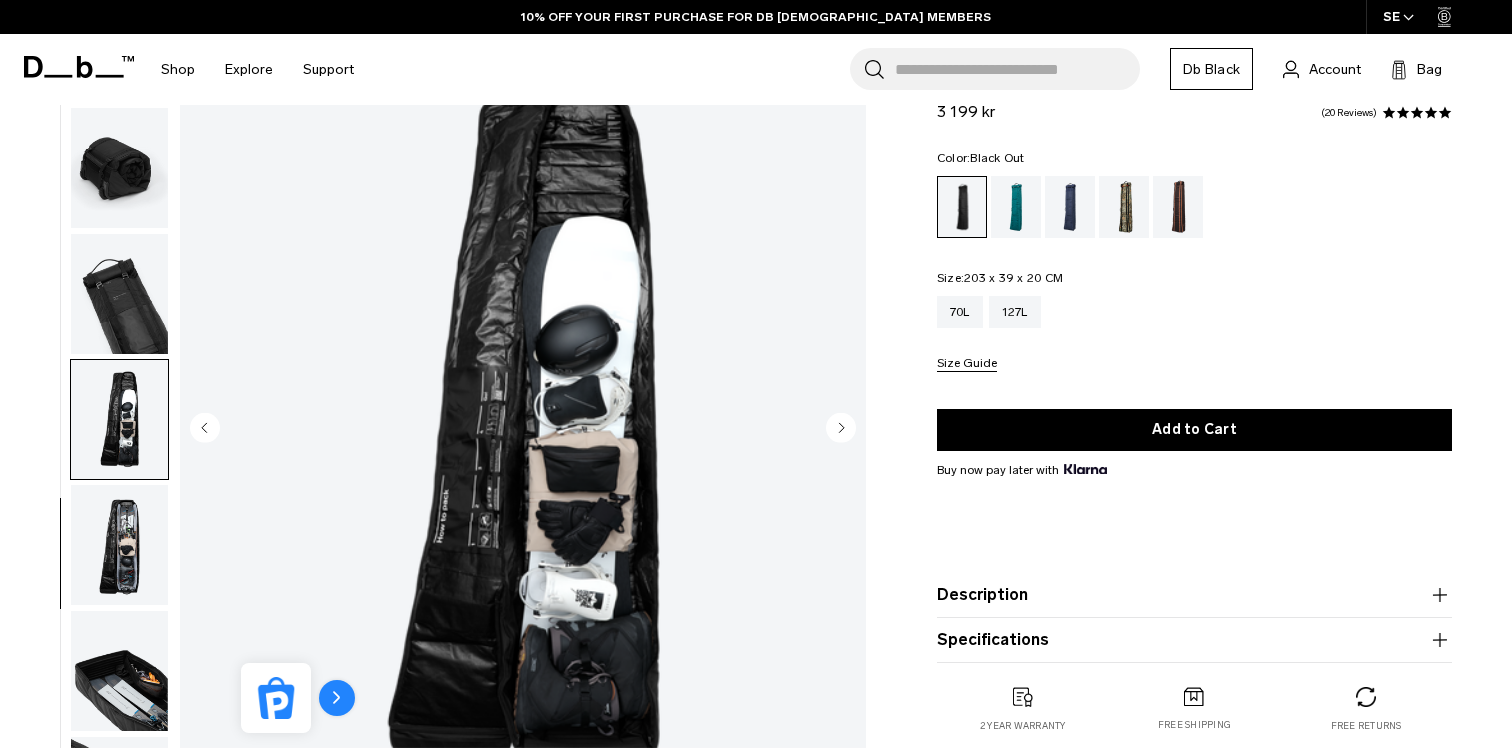 scroll, scrollTop: 147, scrollLeft: 0, axis: vertical 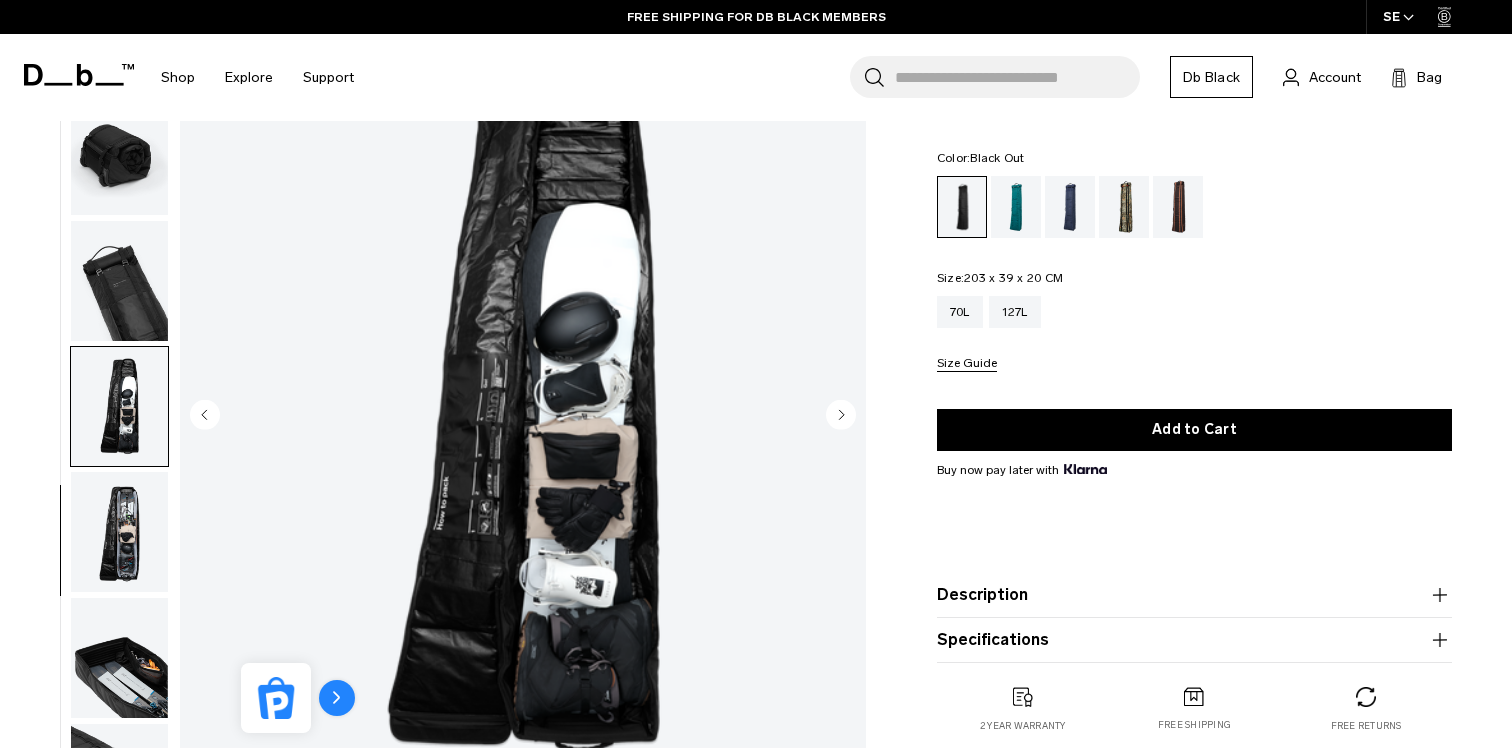 click 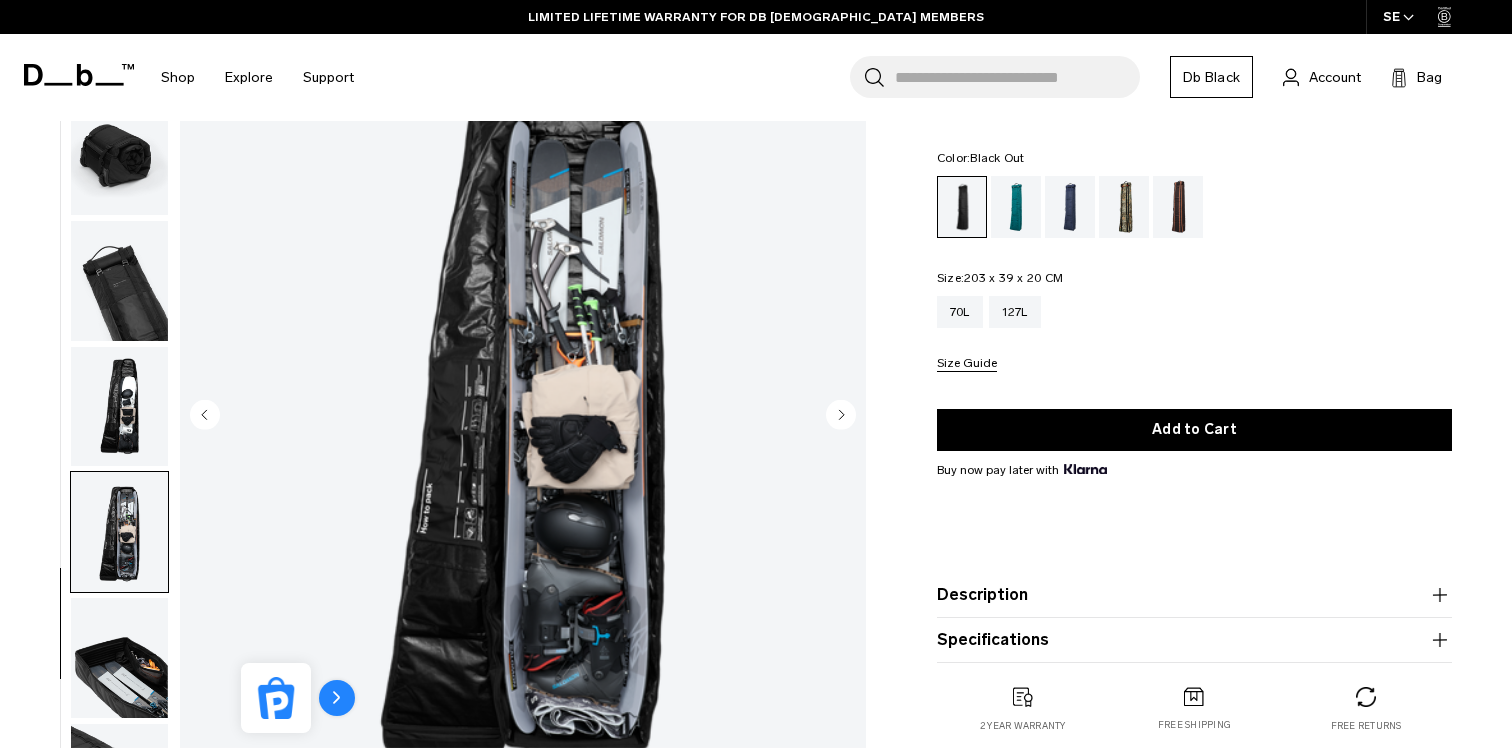 click 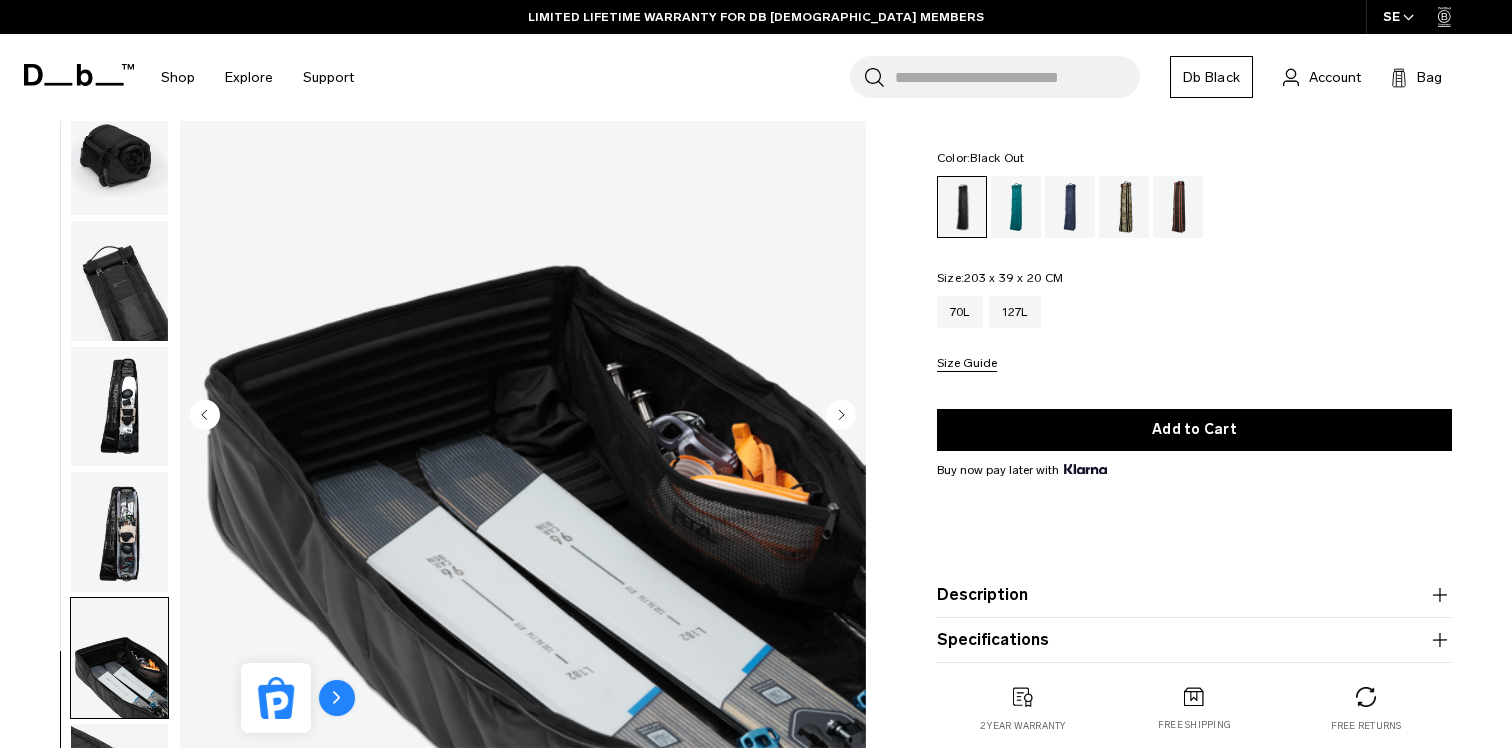 click 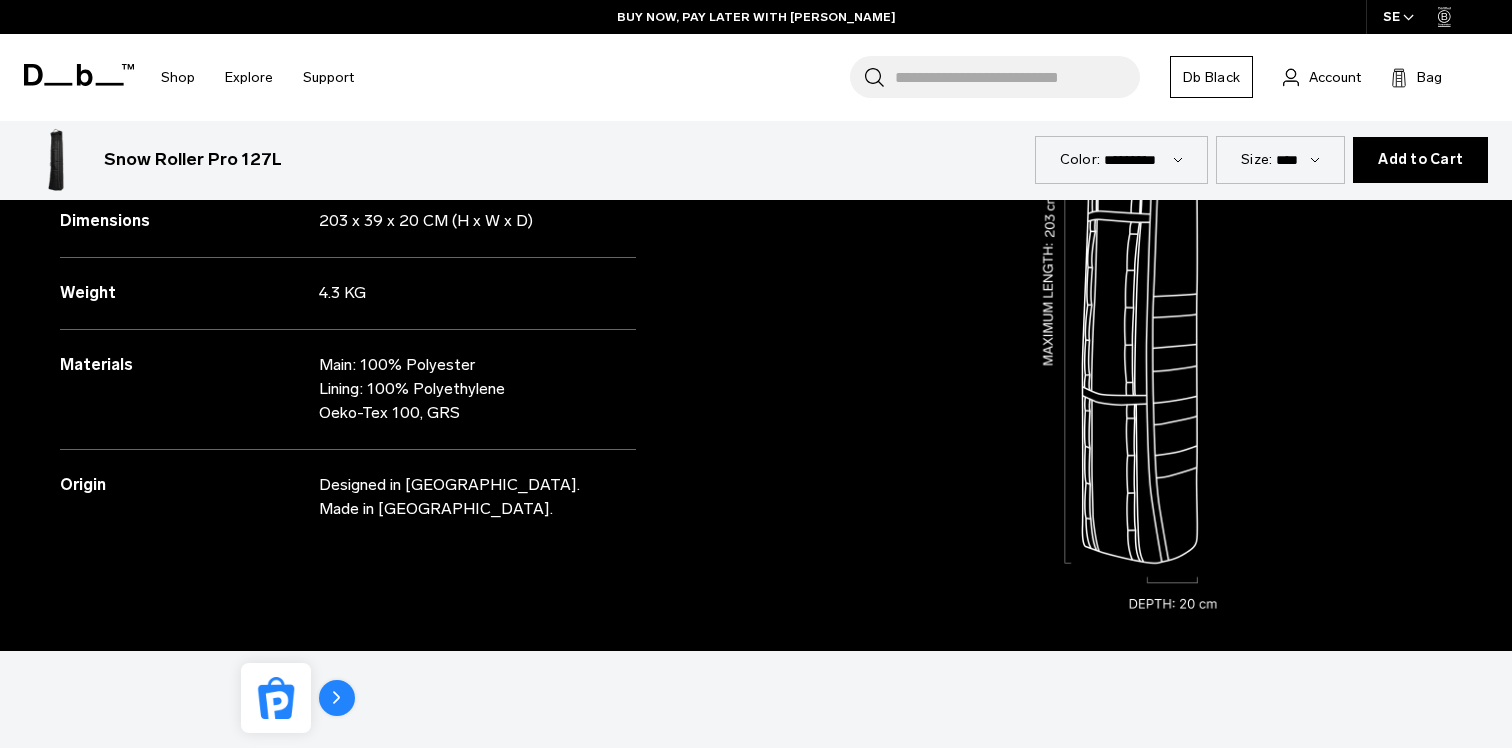 scroll, scrollTop: 2729, scrollLeft: 0, axis: vertical 